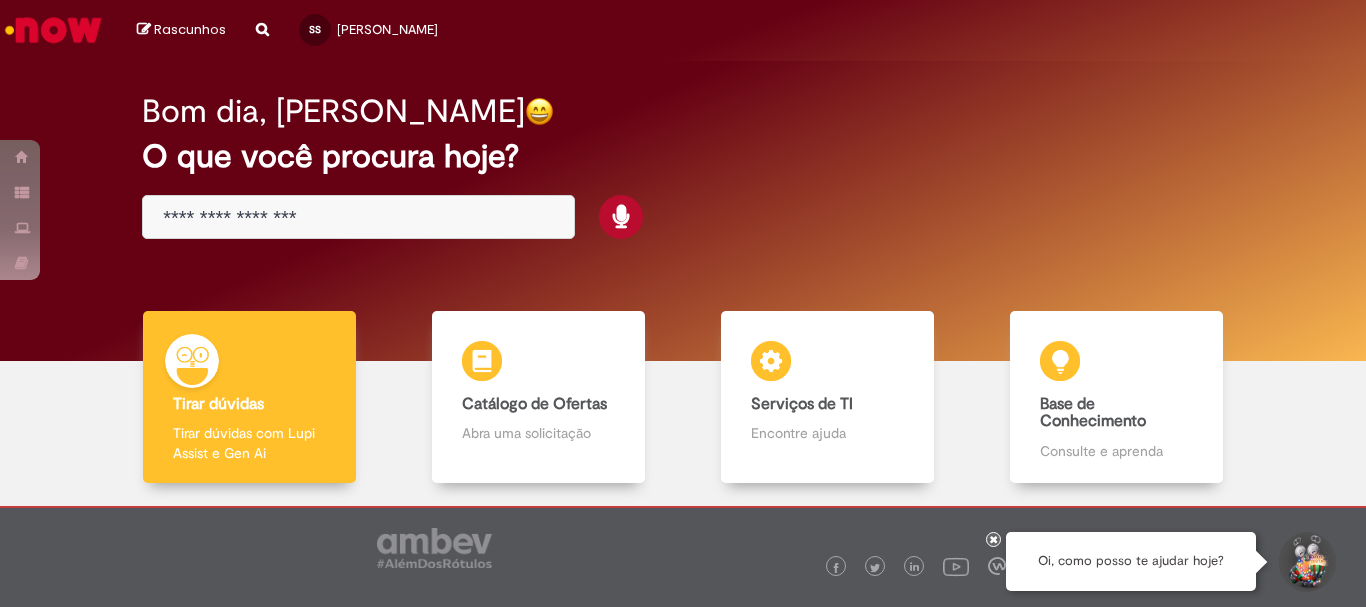 scroll, scrollTop: 0, scrollLeft: 0, axis: both 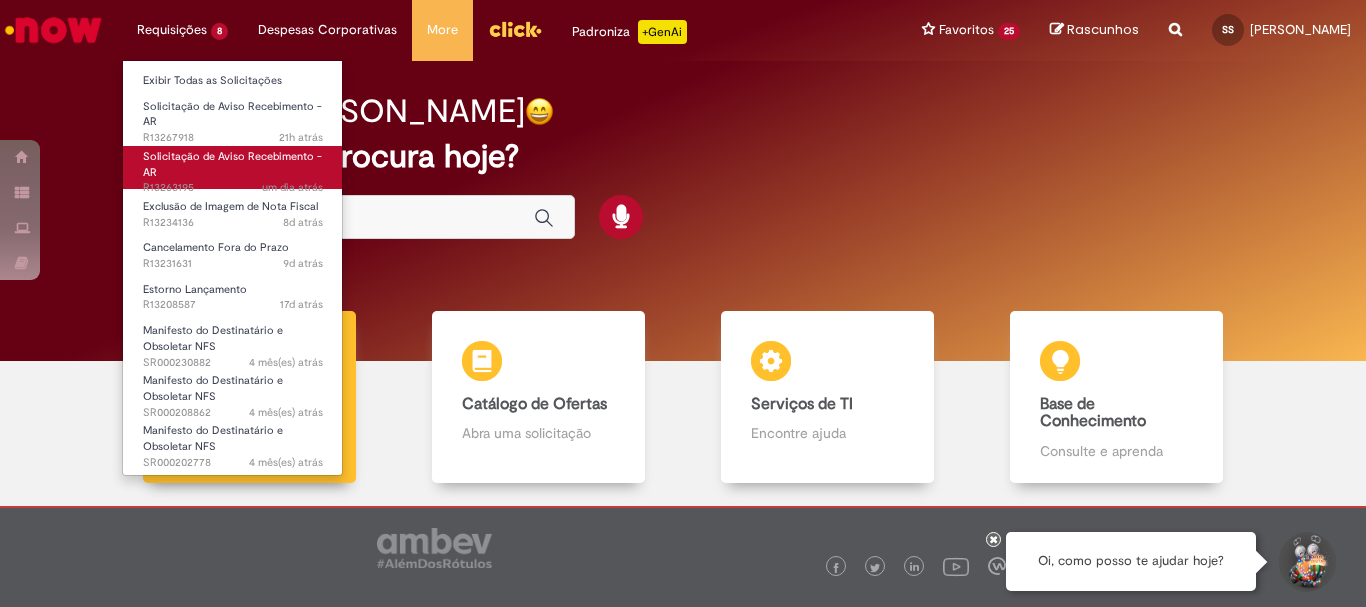click on "Solicitação de Aviso Recebimento - AR" at bounding box center (232, 164) 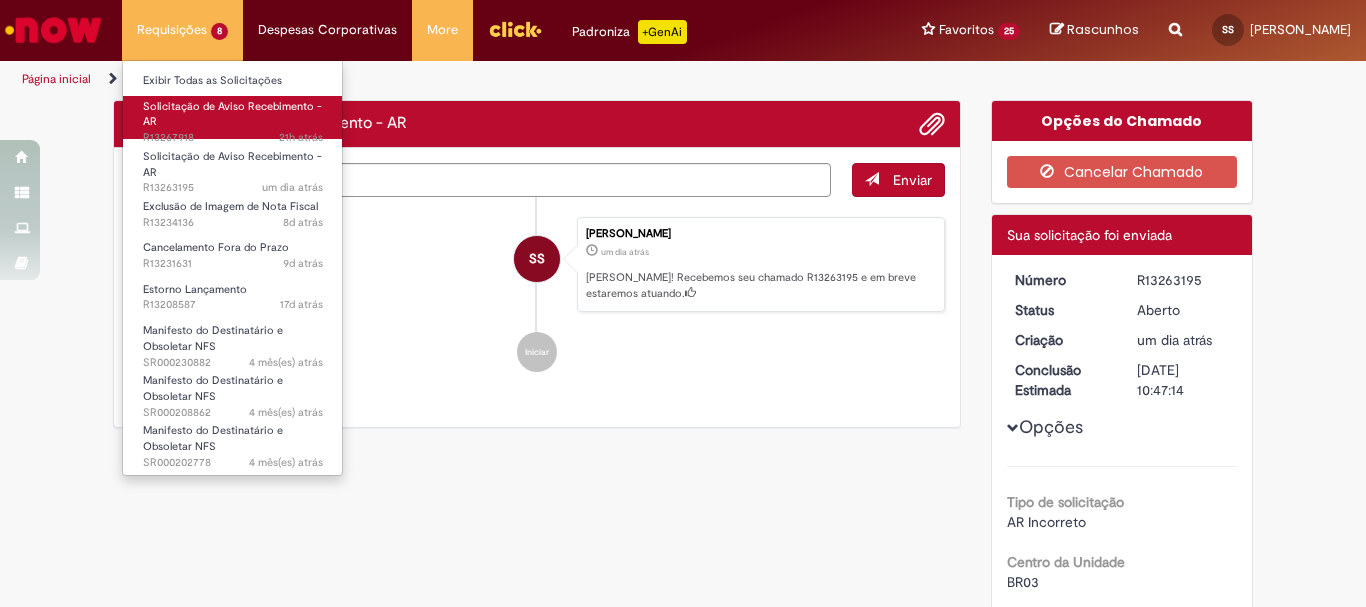 click on "Solicitação de Aviso Recebimento - AR
21h atrás 21 horas atrás  R13267918" at bounding box center (233, 117) 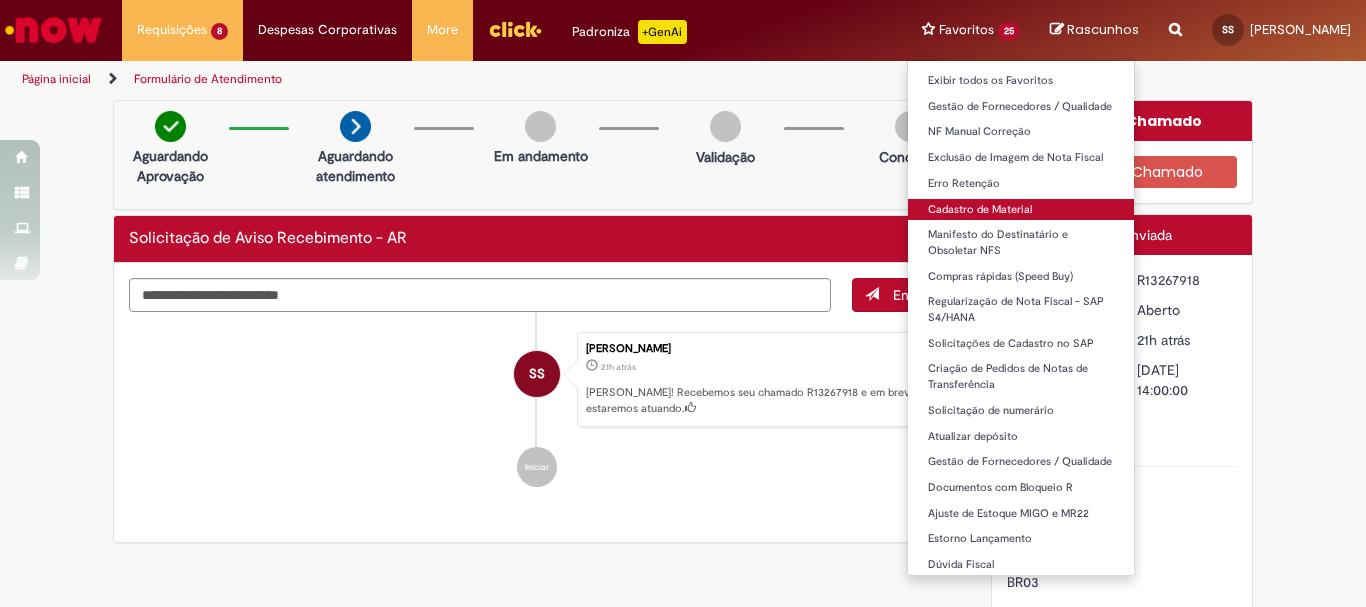 click on "Cadastro de Material" at bounding box center [1021, 210] 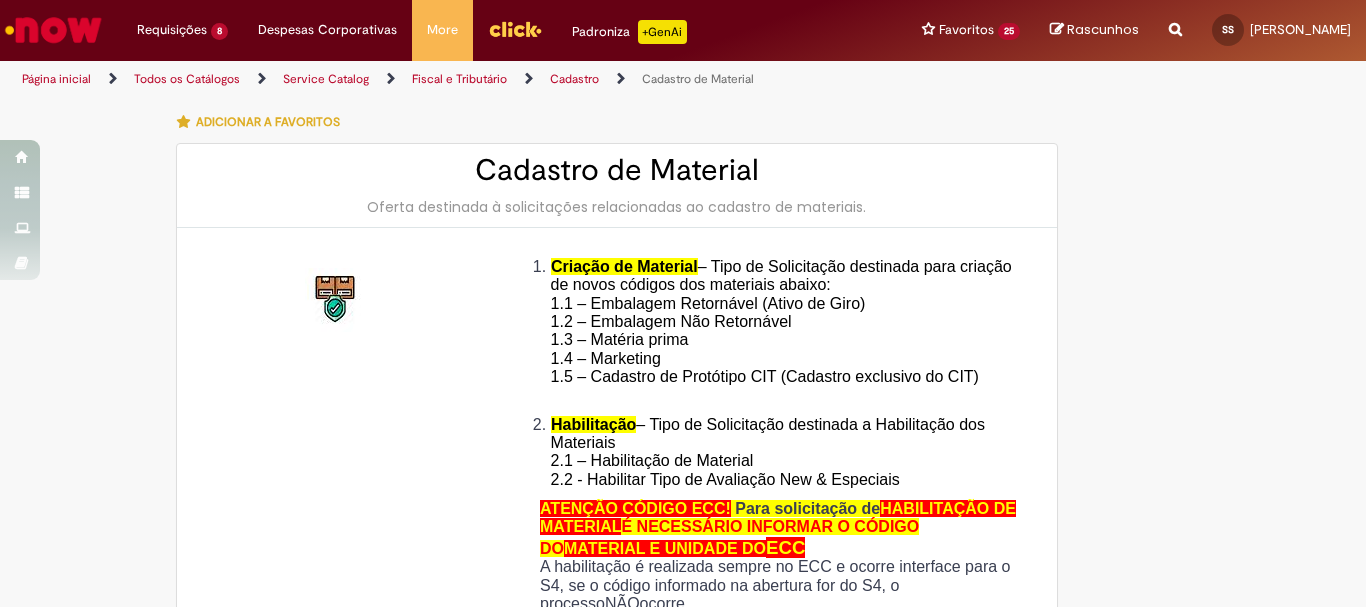 type on "********" 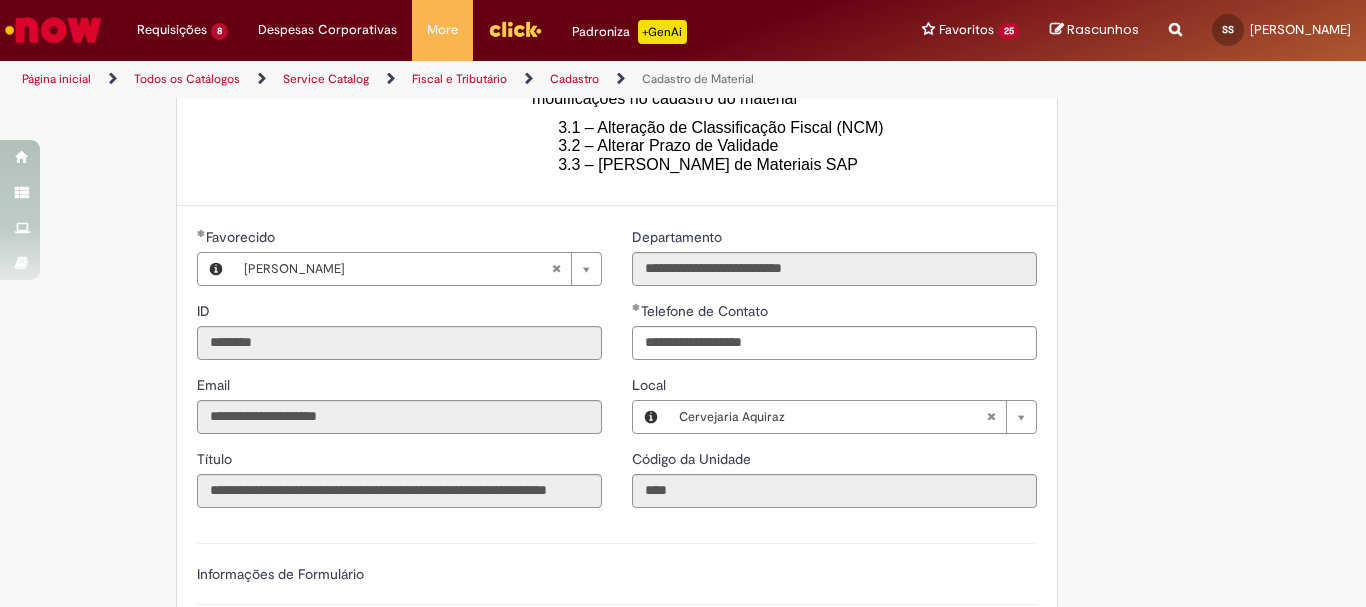 scroll, scrollTop: 1100, scrollLeft: 0, axis: vertical 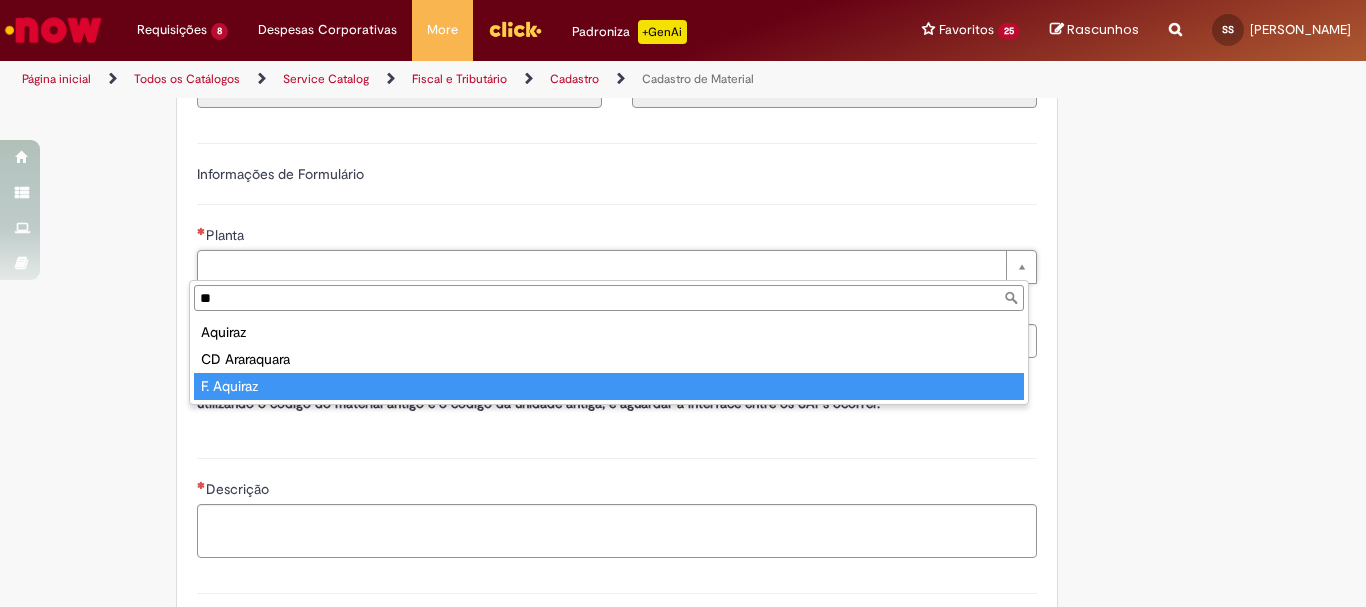 type on "**" 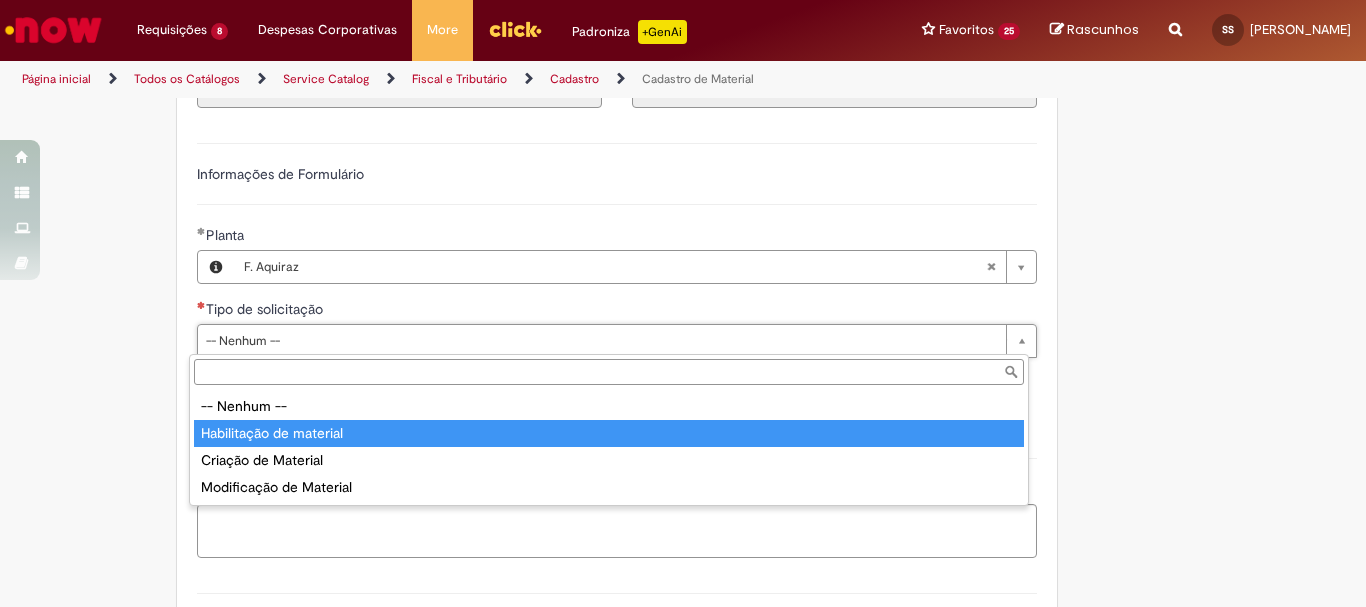 type on "**********" 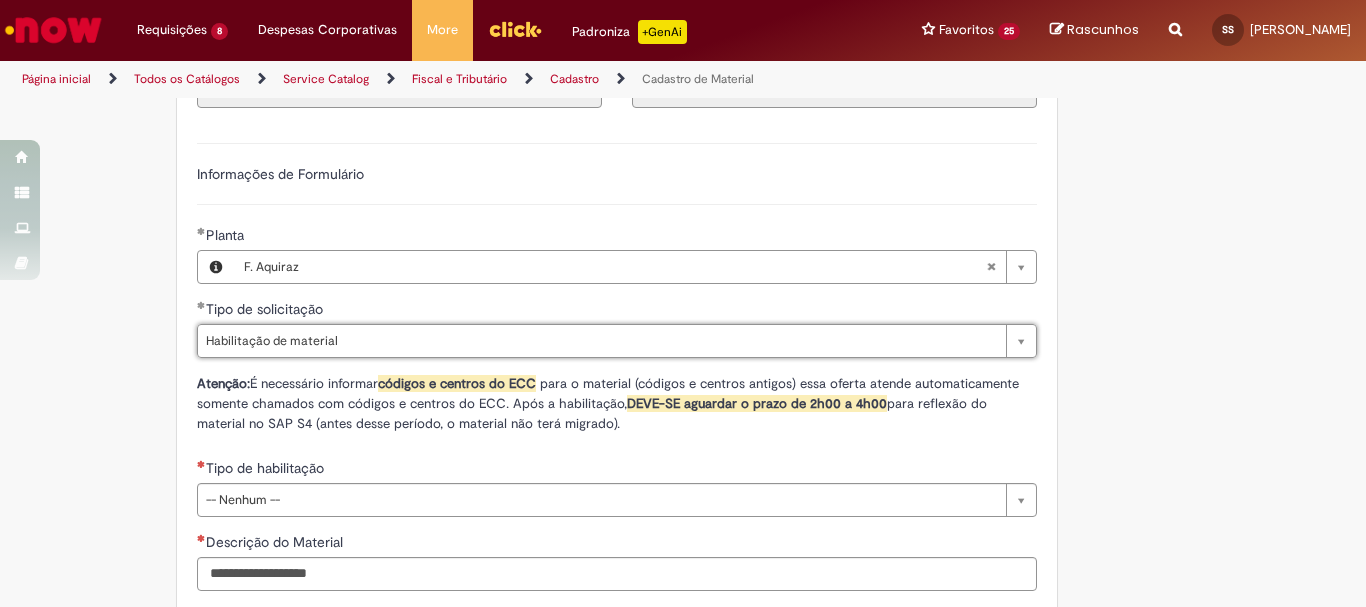 click on "Atenção:  É necessário informar  códigos e centros do ECC   para o material (códigos e centros antigos) essa oferta atende automaticamente somente chamados com códigos e centros do ECC. Após a habilitação,  DEVE-SE aguardar o prazo de 2h00 a 4h00  para reflexão do material no SAP S4 (antes desse período, o material não terá migrado)." at bounding box center (617, 403) 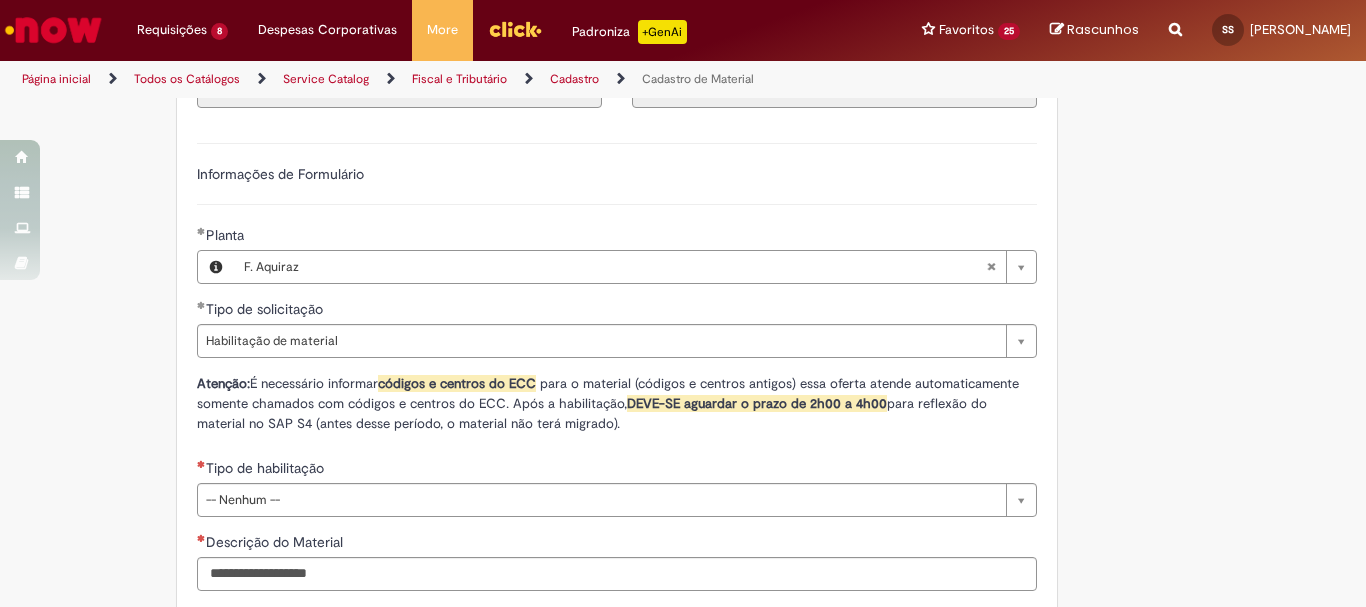 scroll, scrollTop: 1300, scrollLeft: 0, axis: vertical 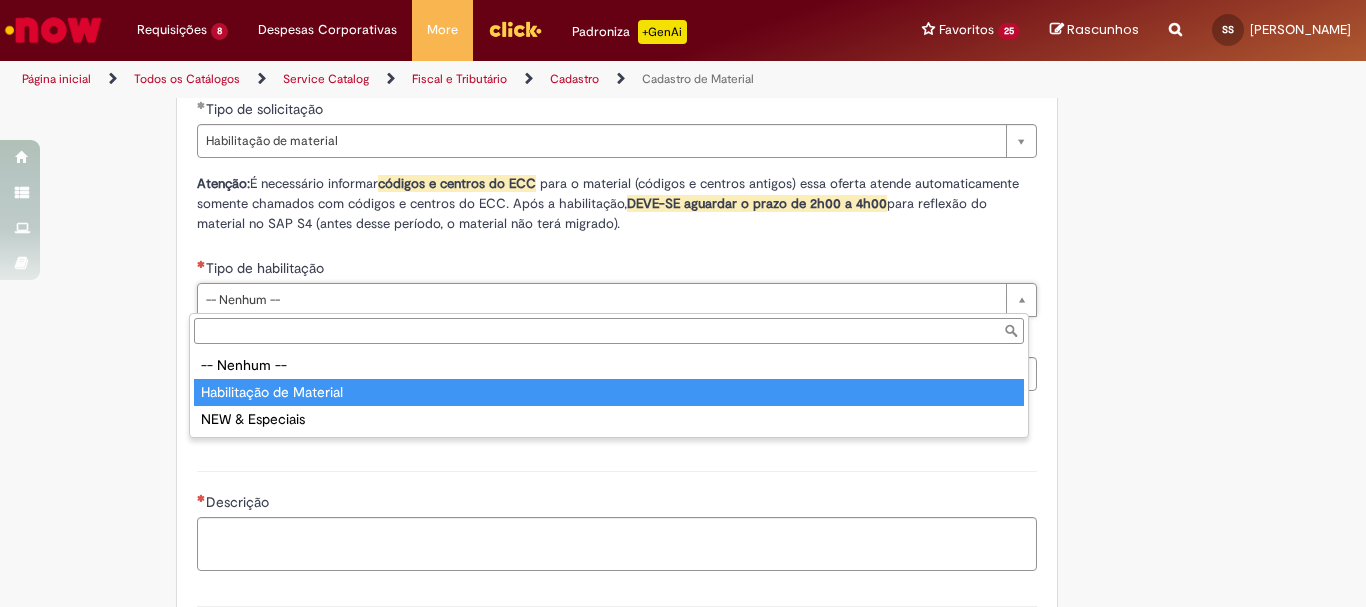type on "**********" 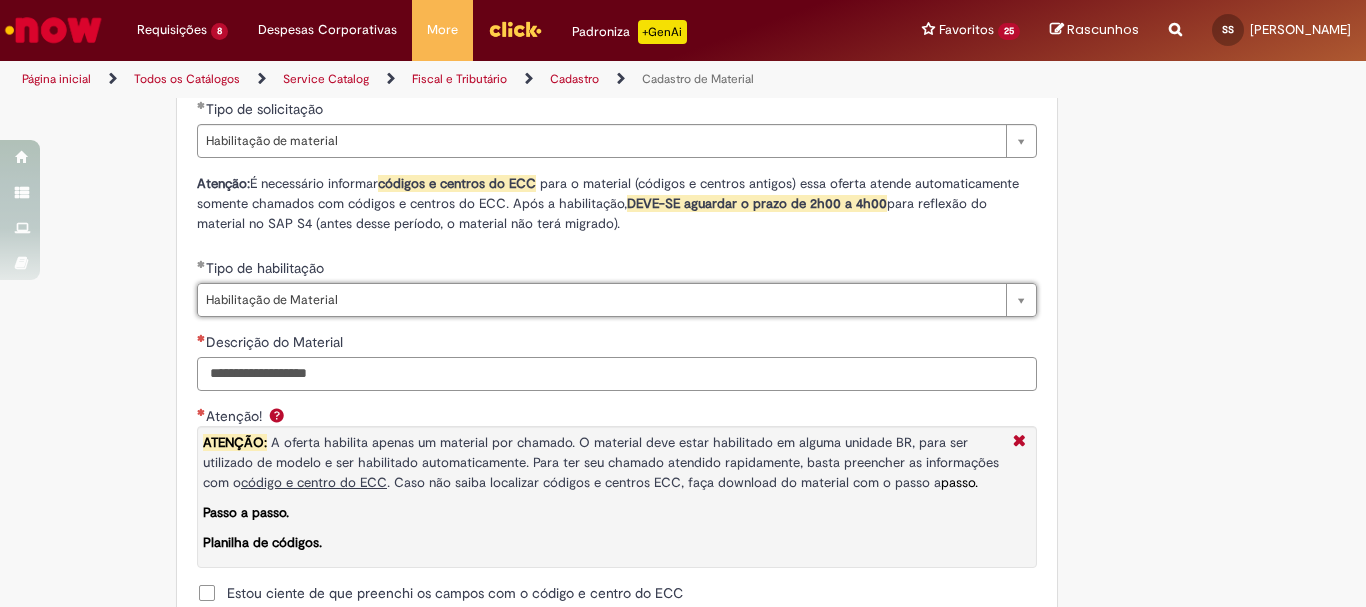 click on "Descrição do Material" at bounding box center [617, 374] 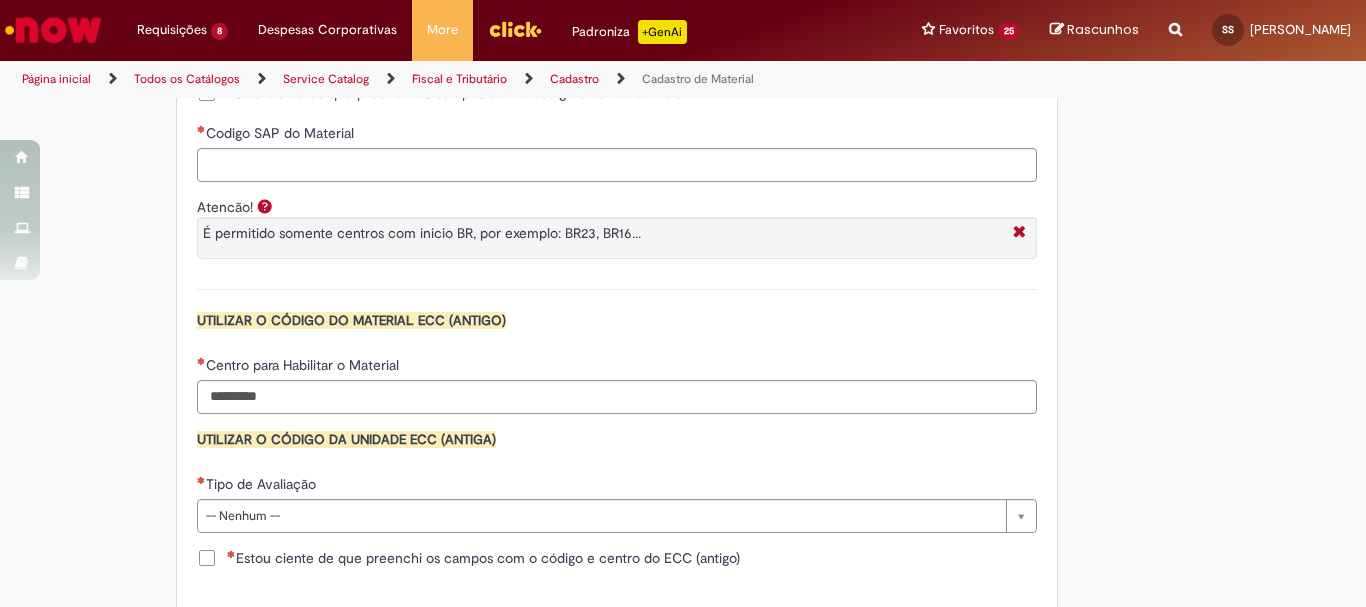scroll, scrollTop: 2000, scrollLeft: 0, axis: vertical 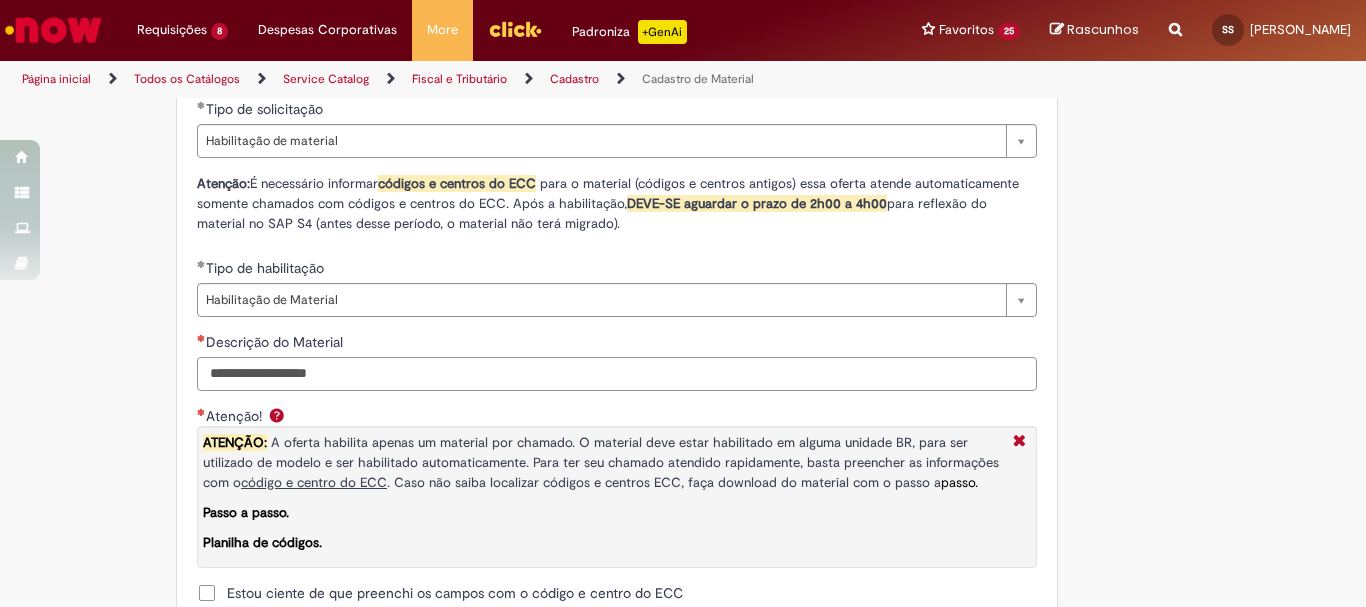 click on "Descrição do Material" at bounding box center [617, 374] 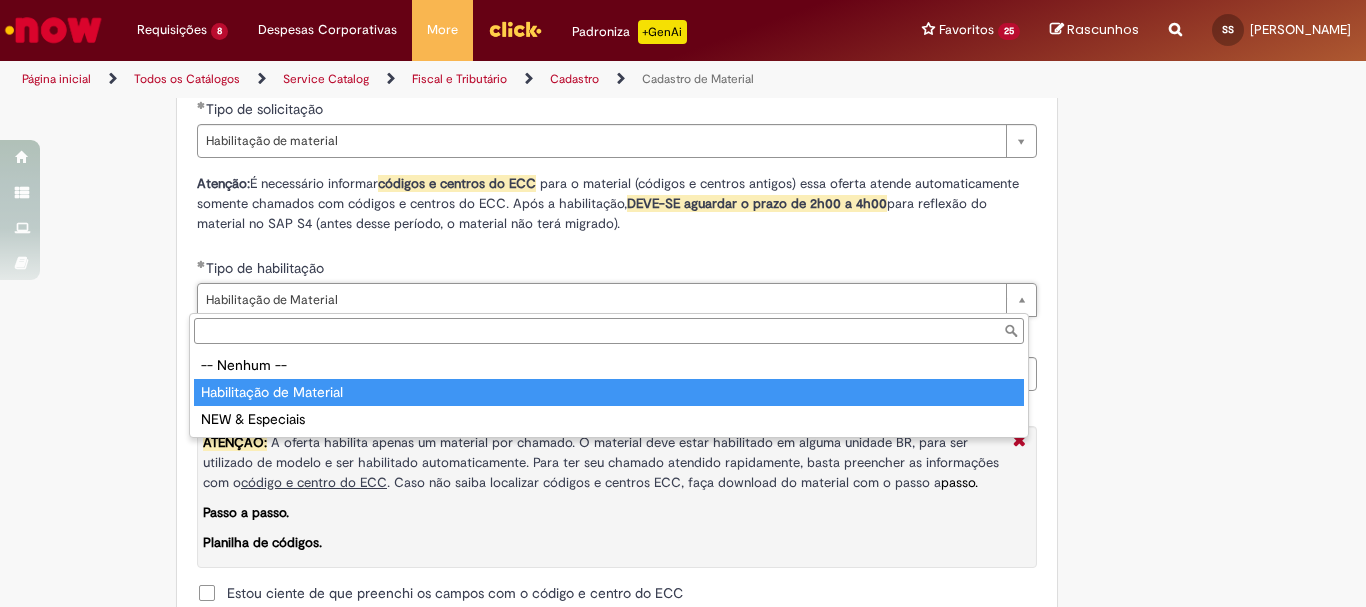 type on "**********" 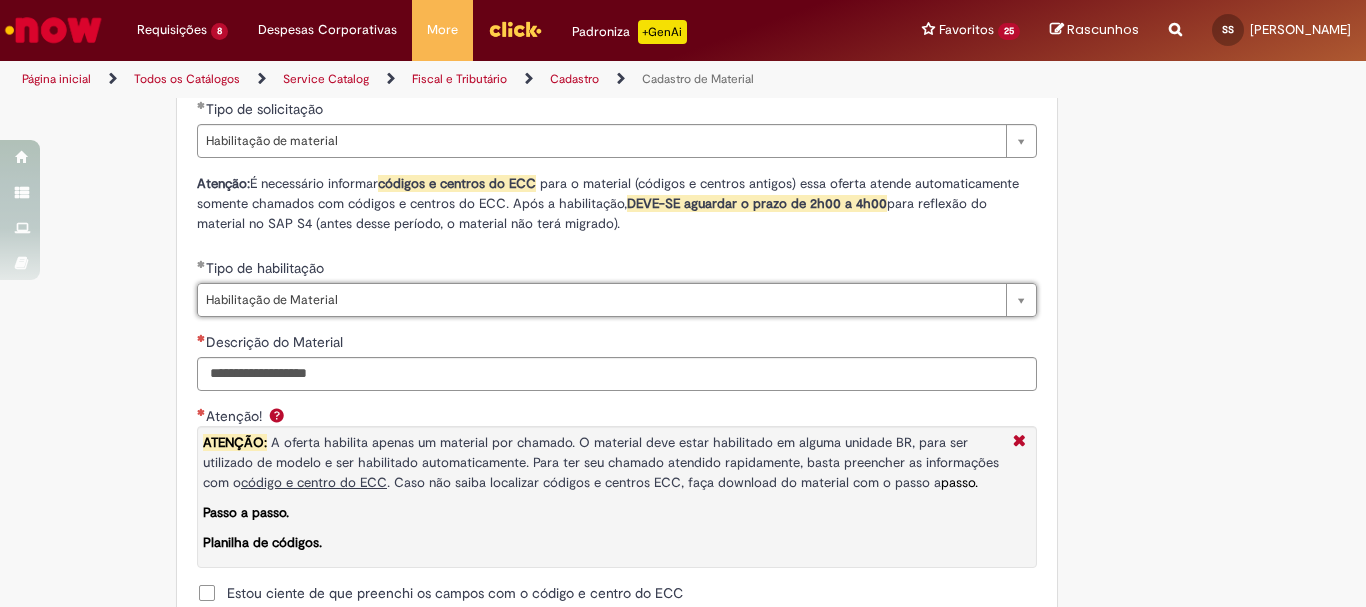 scroll, scrollTop: 0, scrollLeft: 141, axis: horizontal 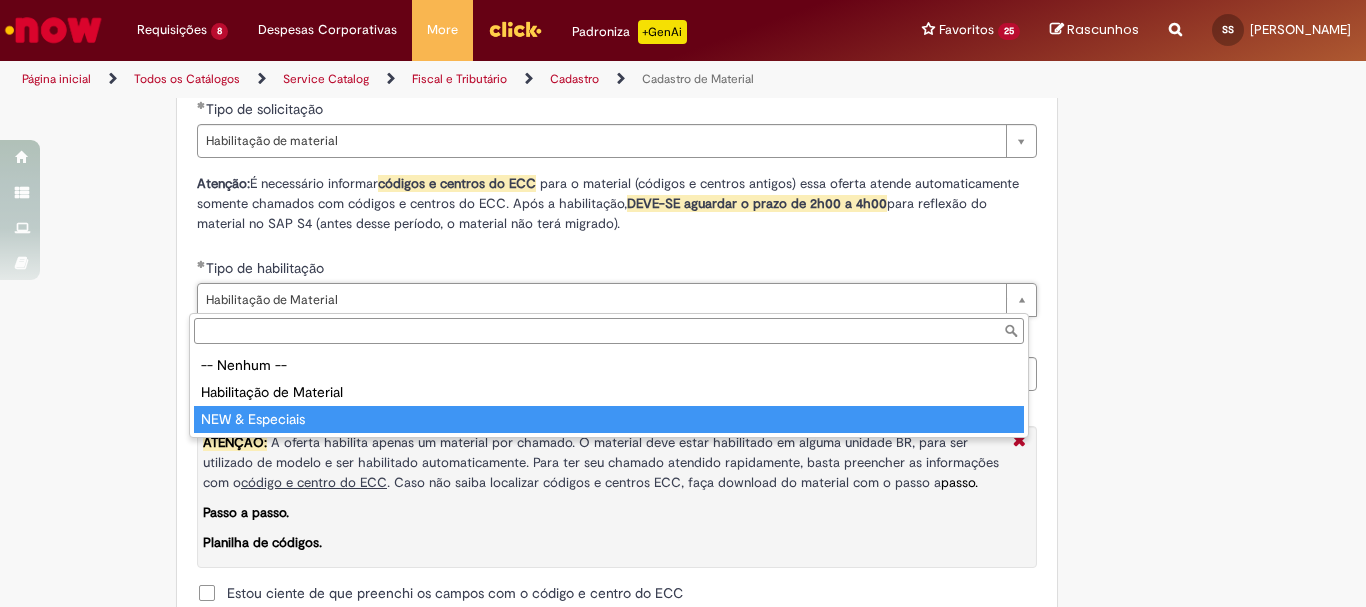 type on "**********" 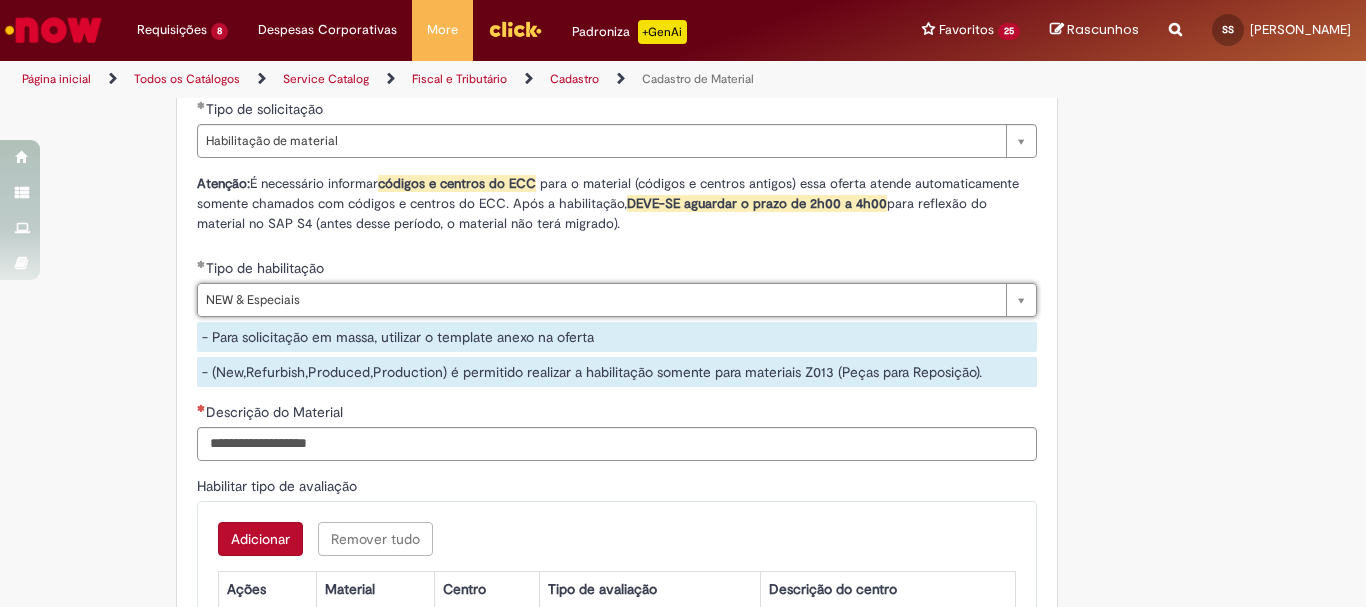 scroll, scrollTop: 1500, scrollLeft: 0, axis: vertical 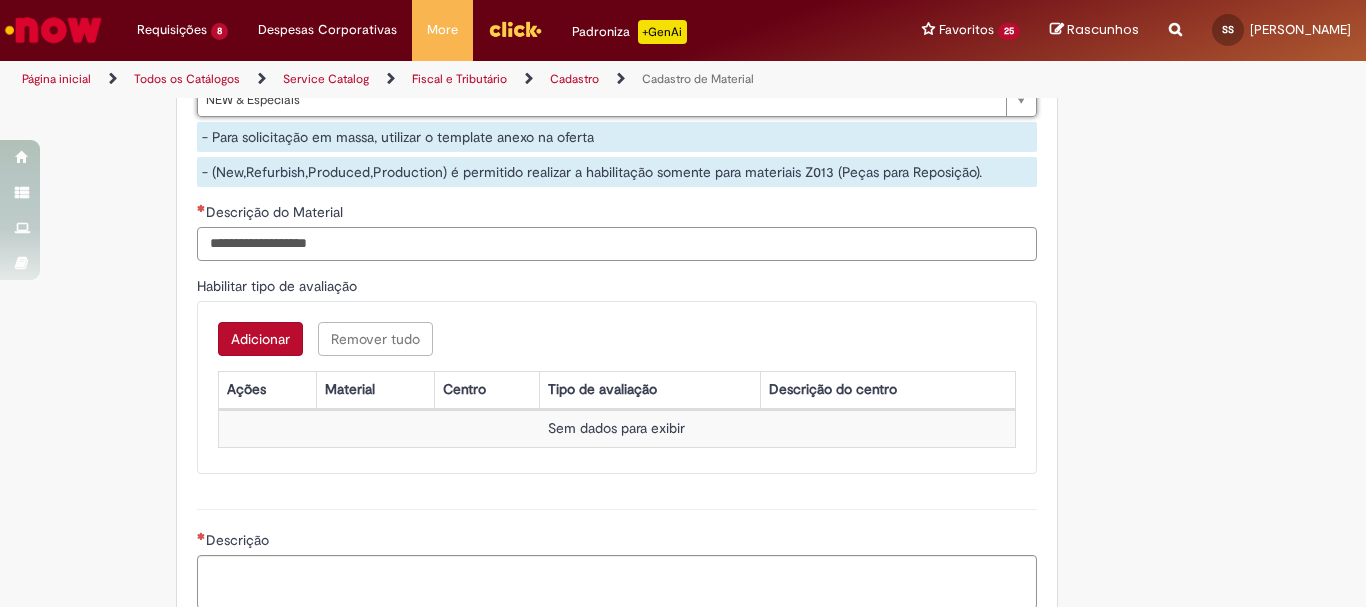 click on "Descrição do Material" at bounding box center (617, 244) 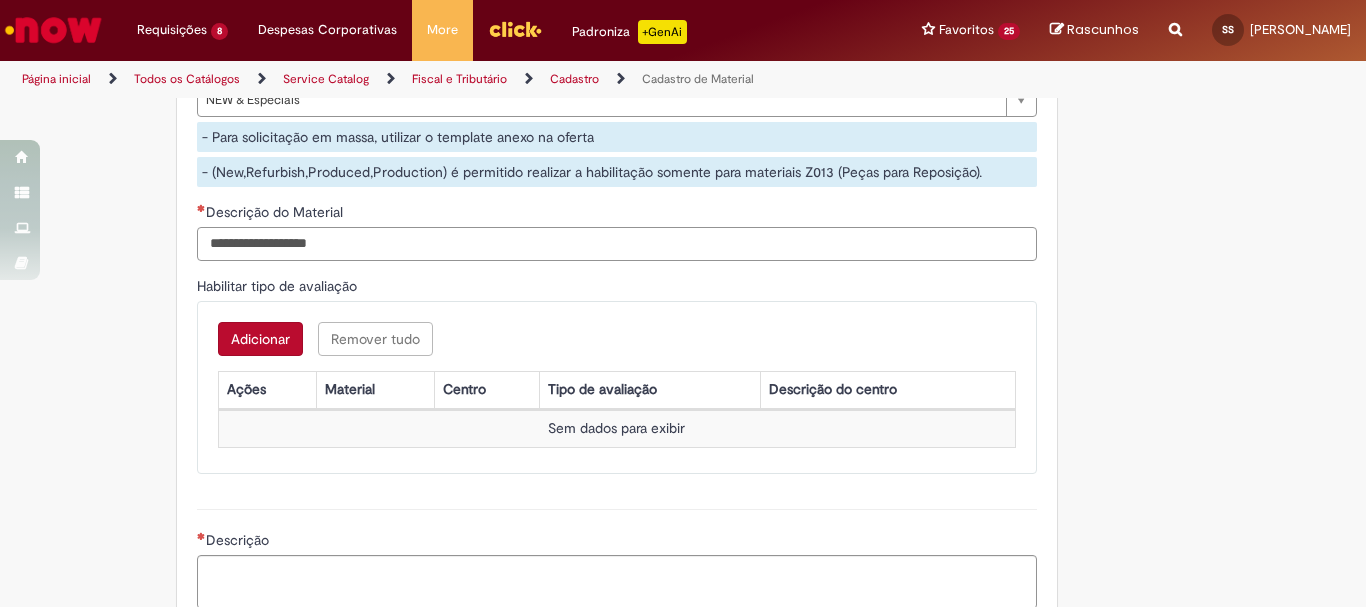 paste on "********" 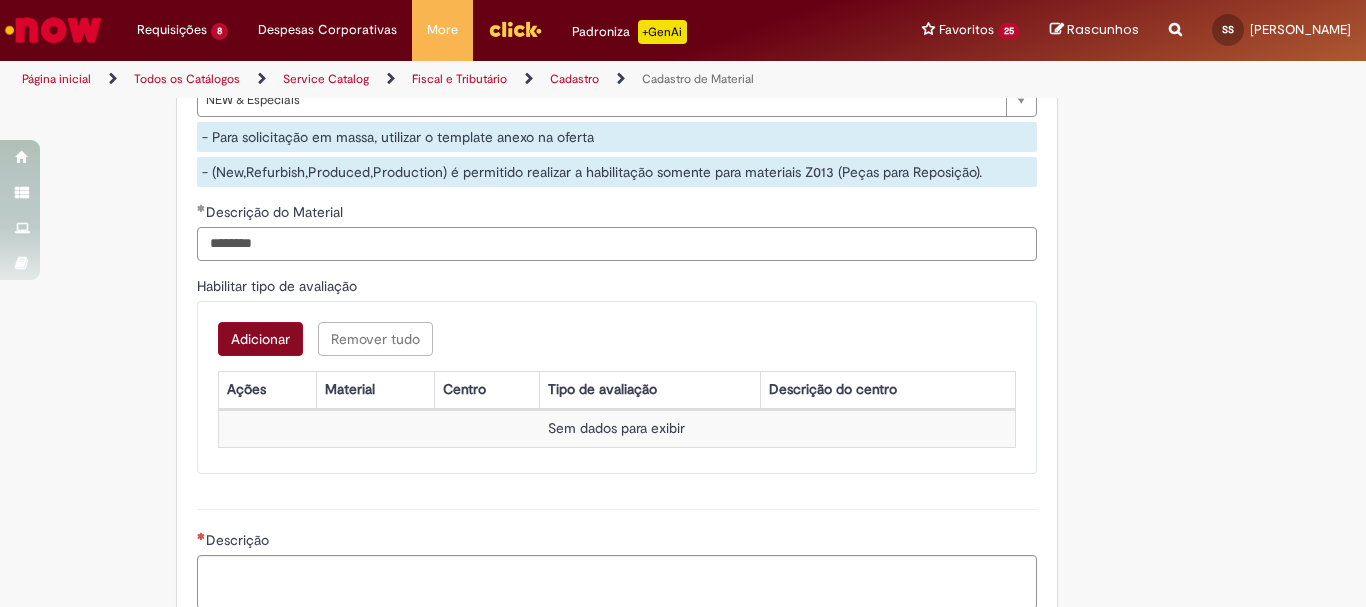 type on "********" 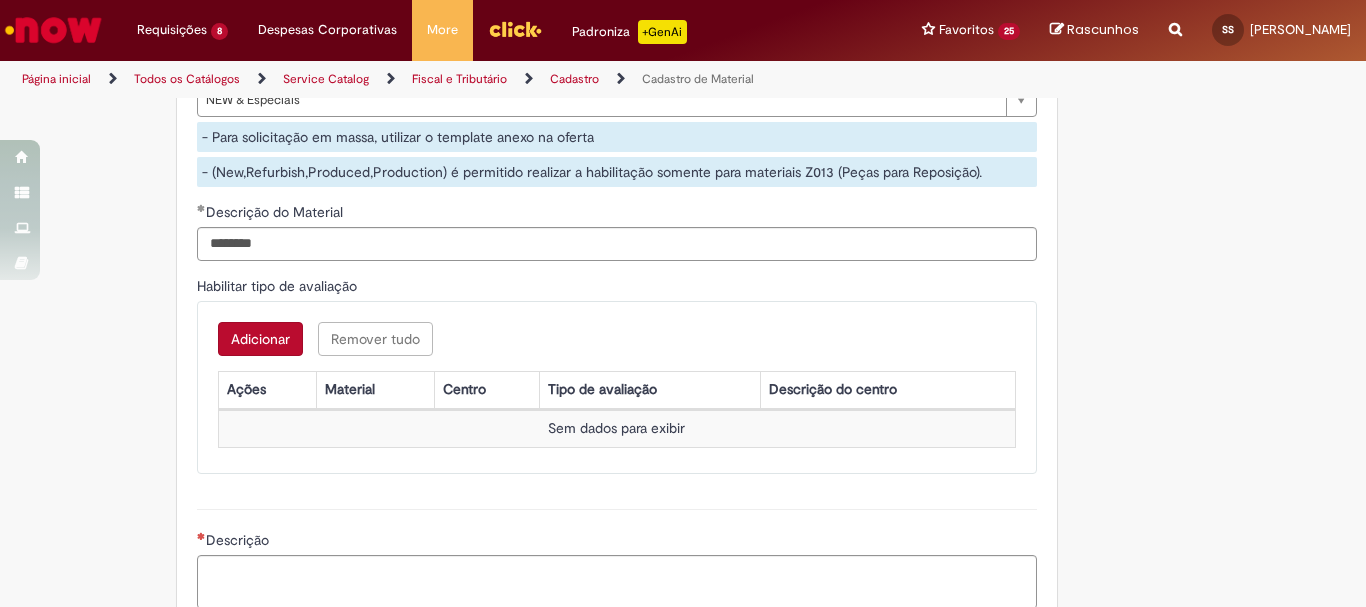 click on "Adicionar" at bounding box center [260, 339] 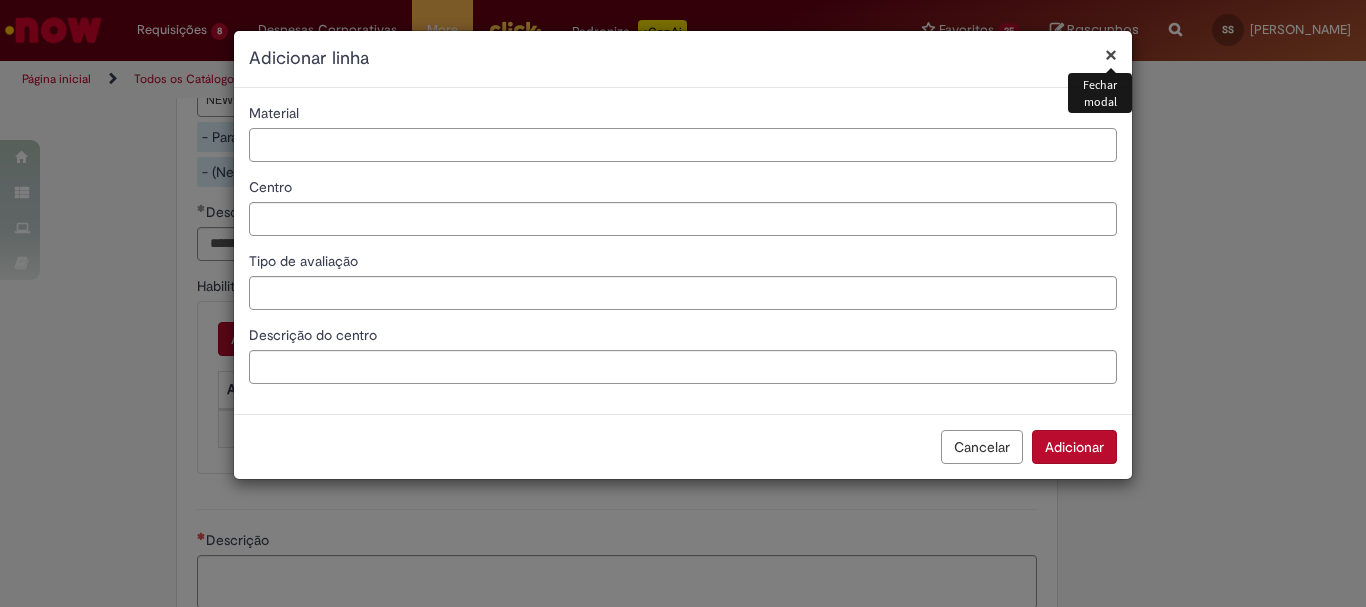 click on "Material" at bounding box center [683, 145] 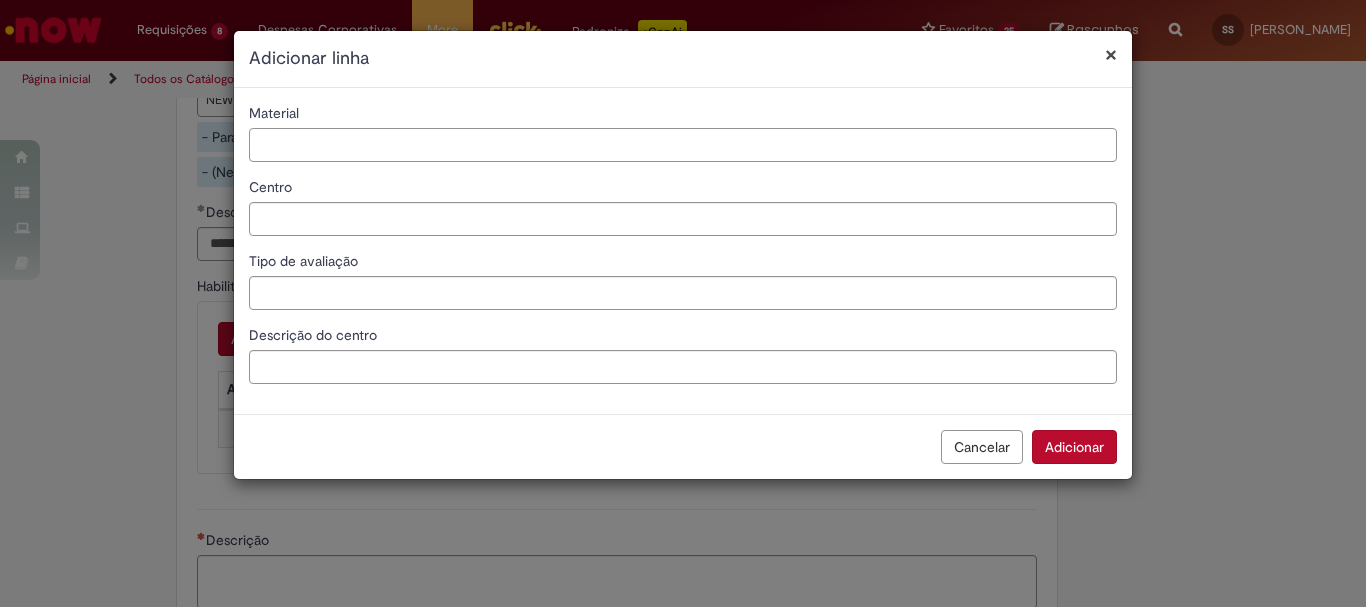 paste on "********" 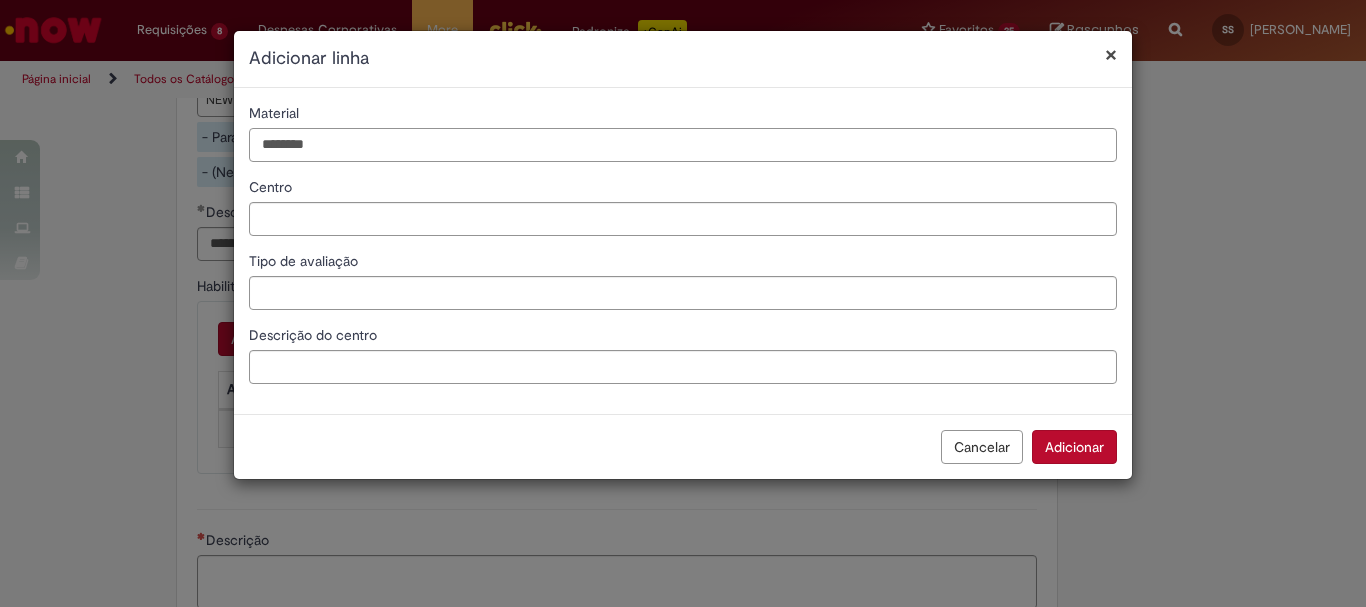 type on "********" 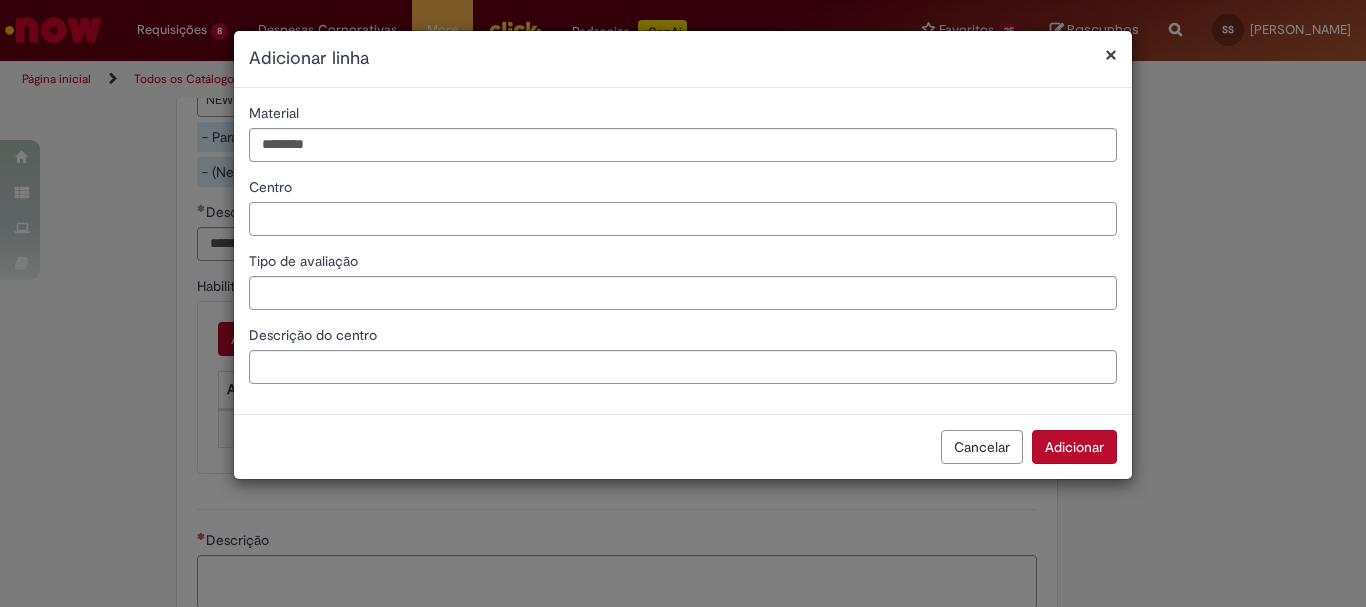 click on "Centro" at bounding box center (683, 219) 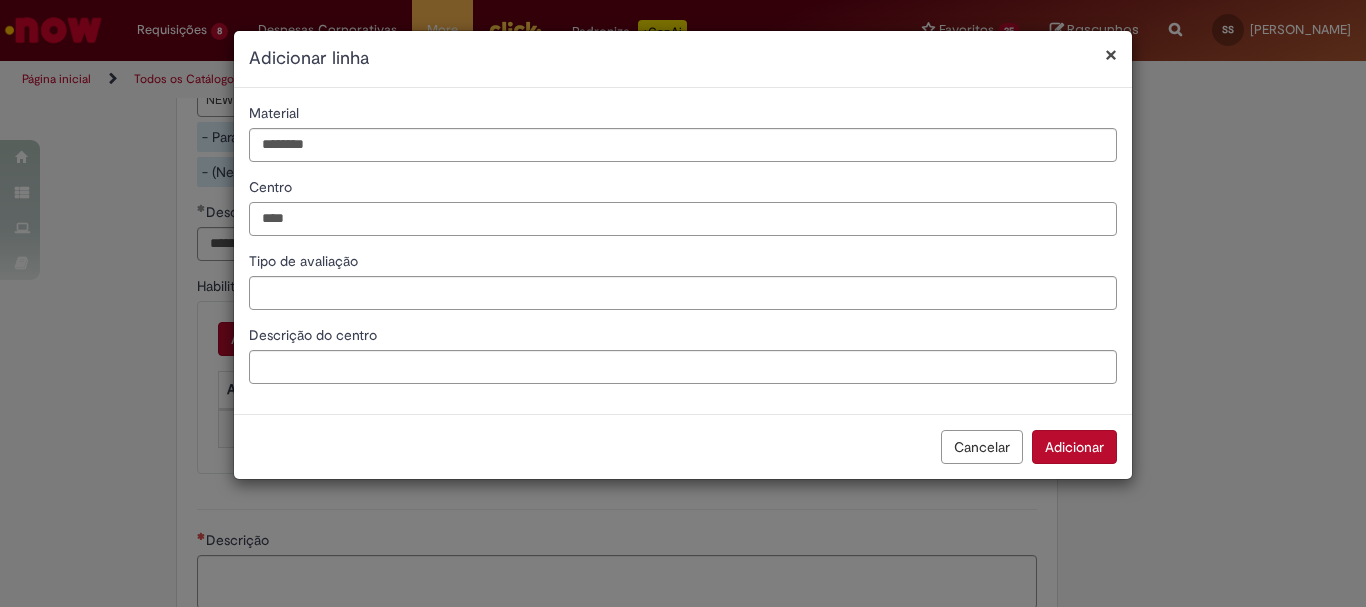 type on "****" 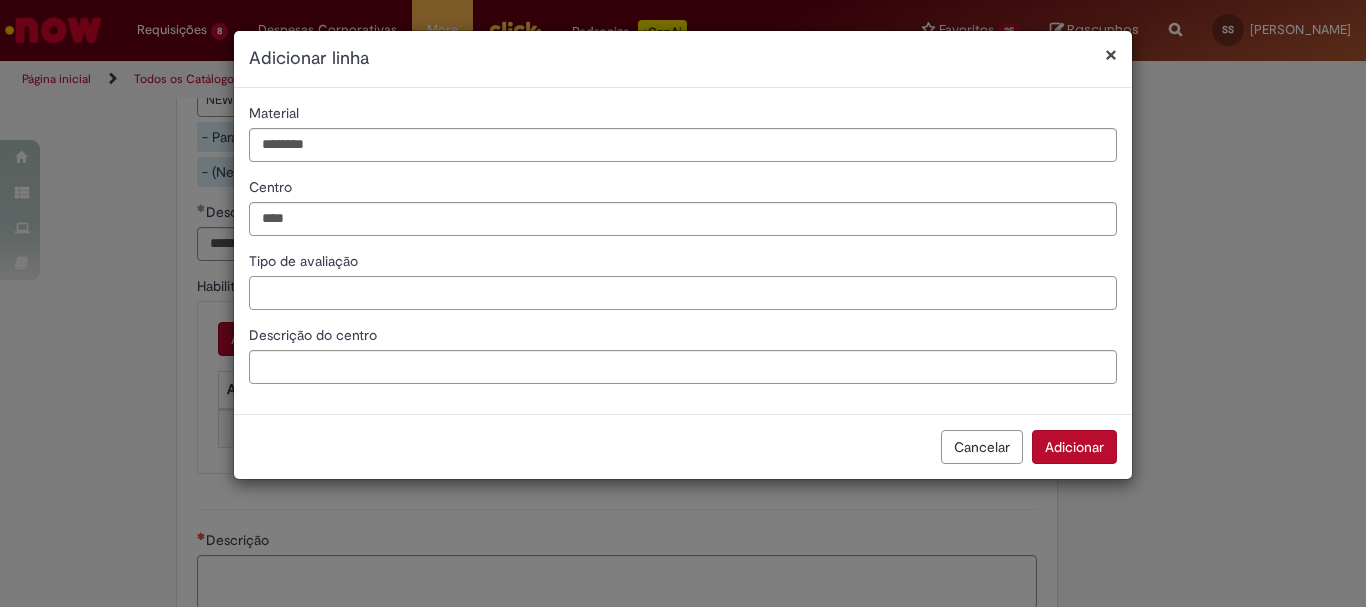 click on "Tipo de avaliação" at bounding box center [683, 293] 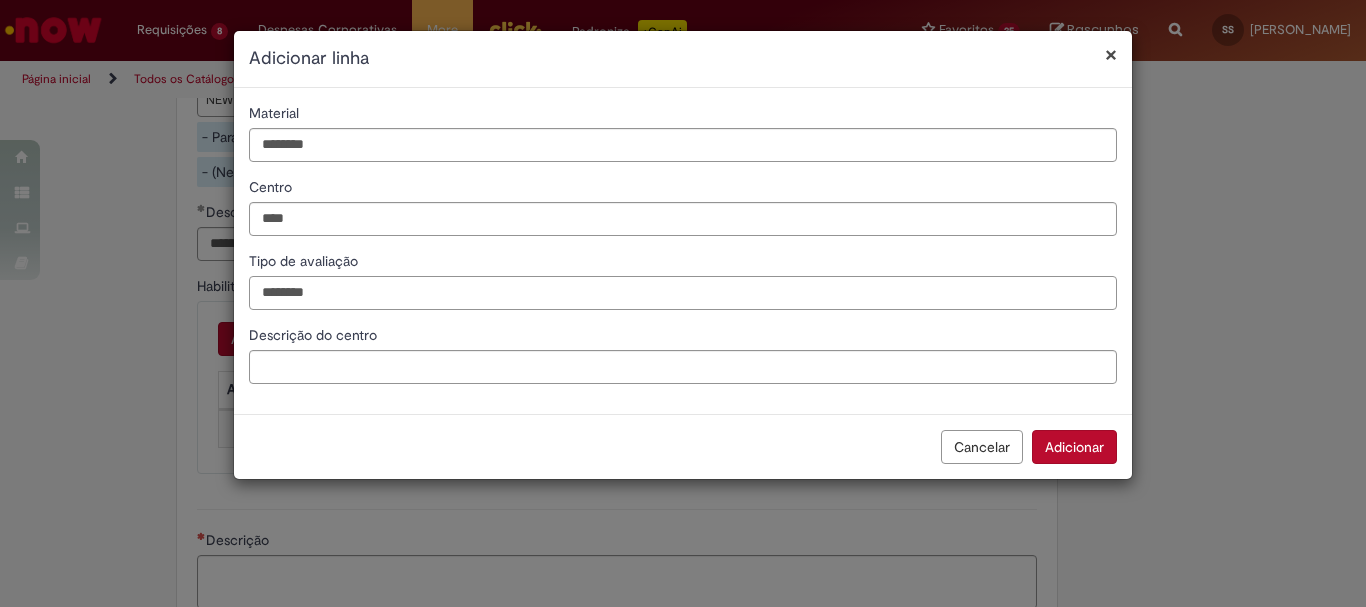type on "********" 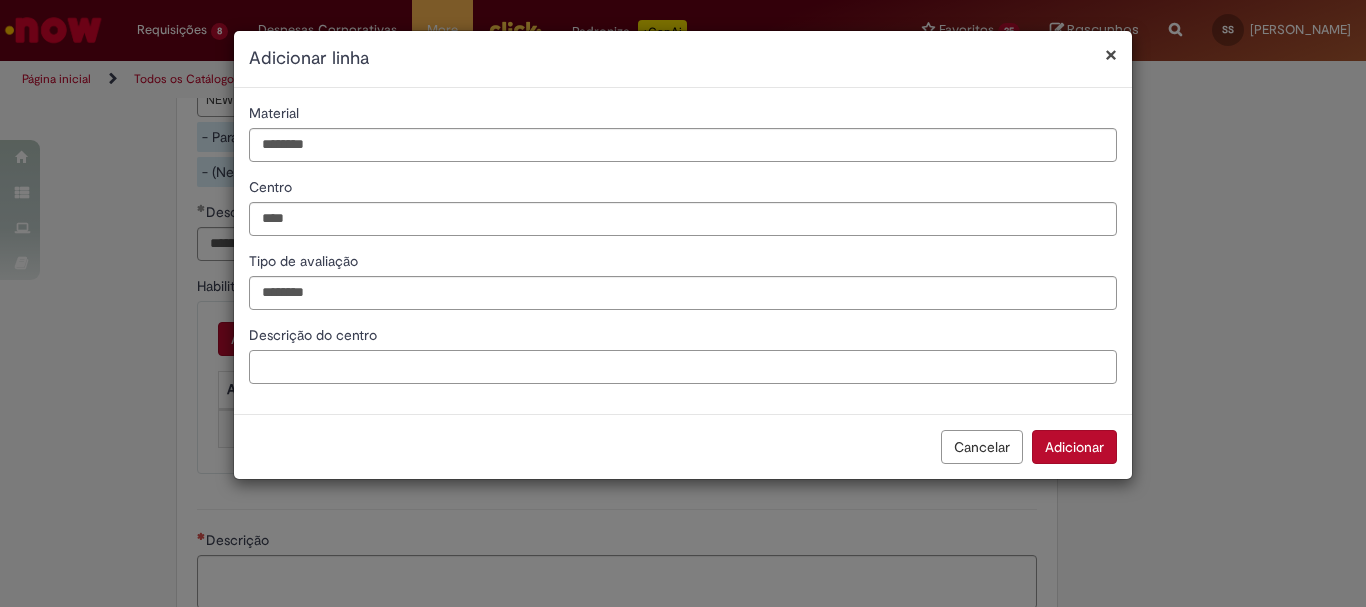 click on "Descrição do centro" at bounding box center (683, 367) 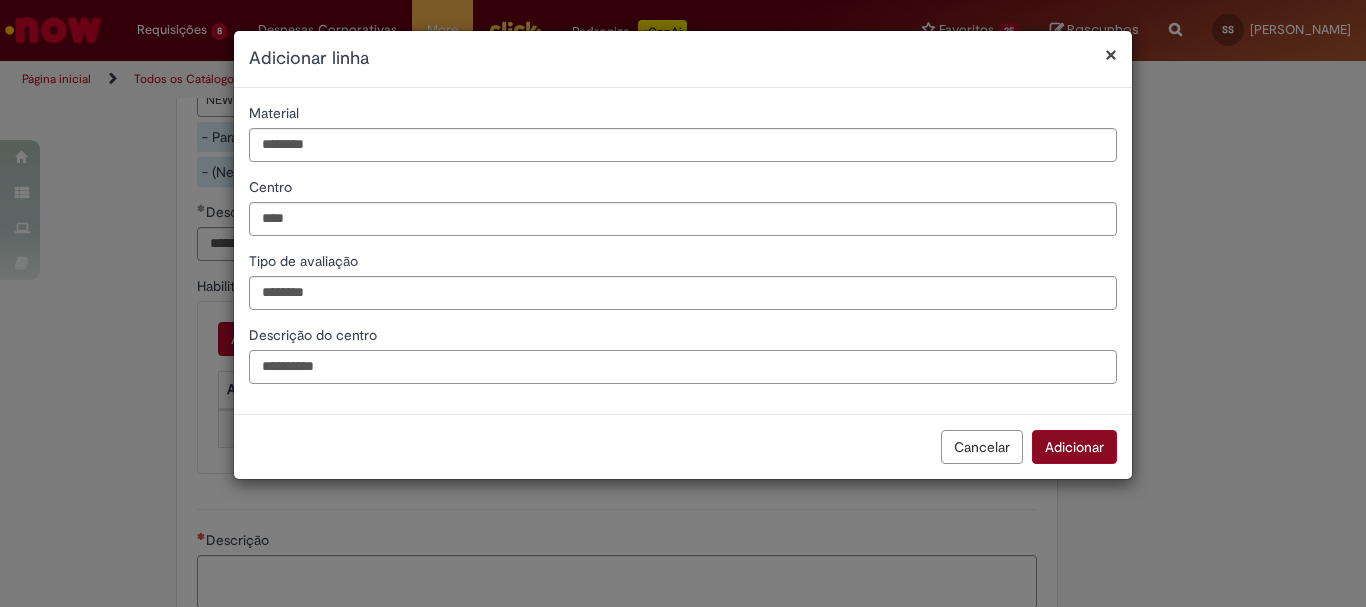 type on "**********" 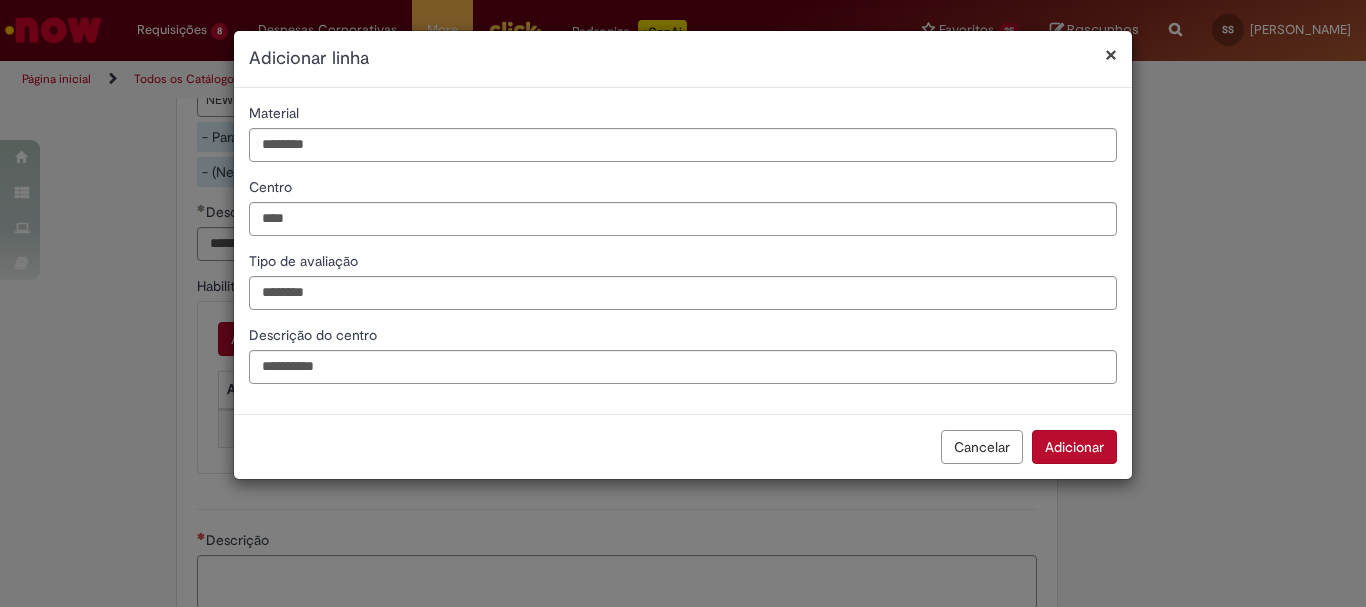 click on "Adicionar" at bounding box center [1074, 447] 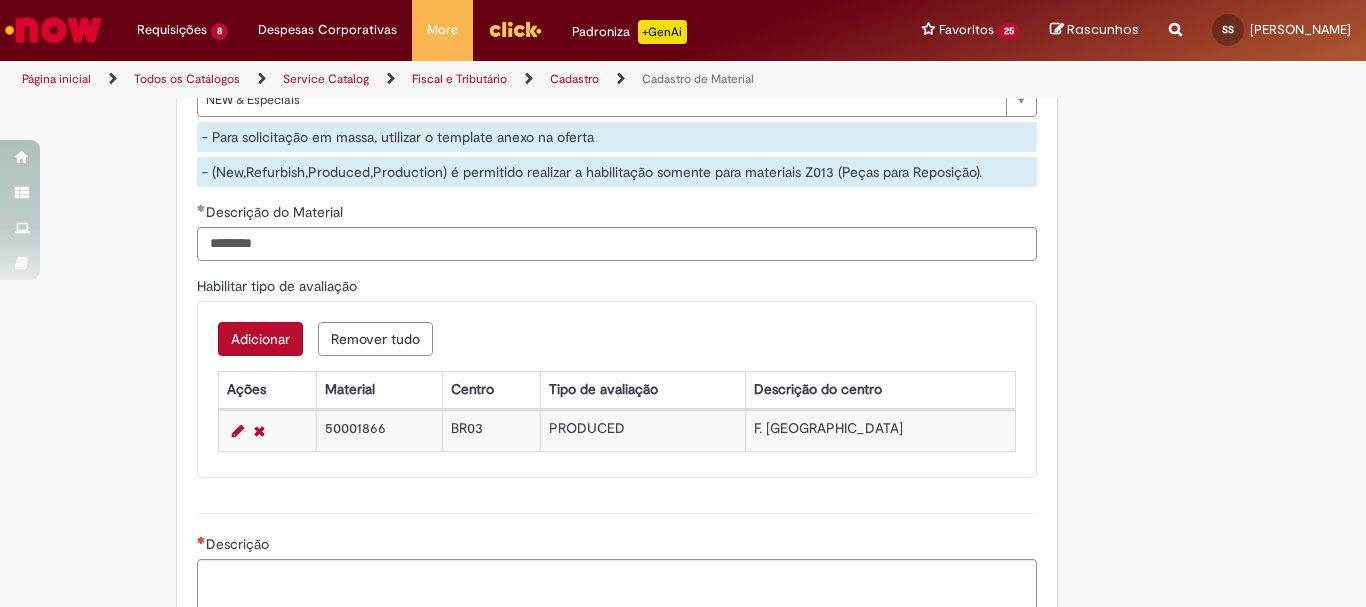 scroll, scrollTop: 1840, scrollLeft: 0, axis: vertical 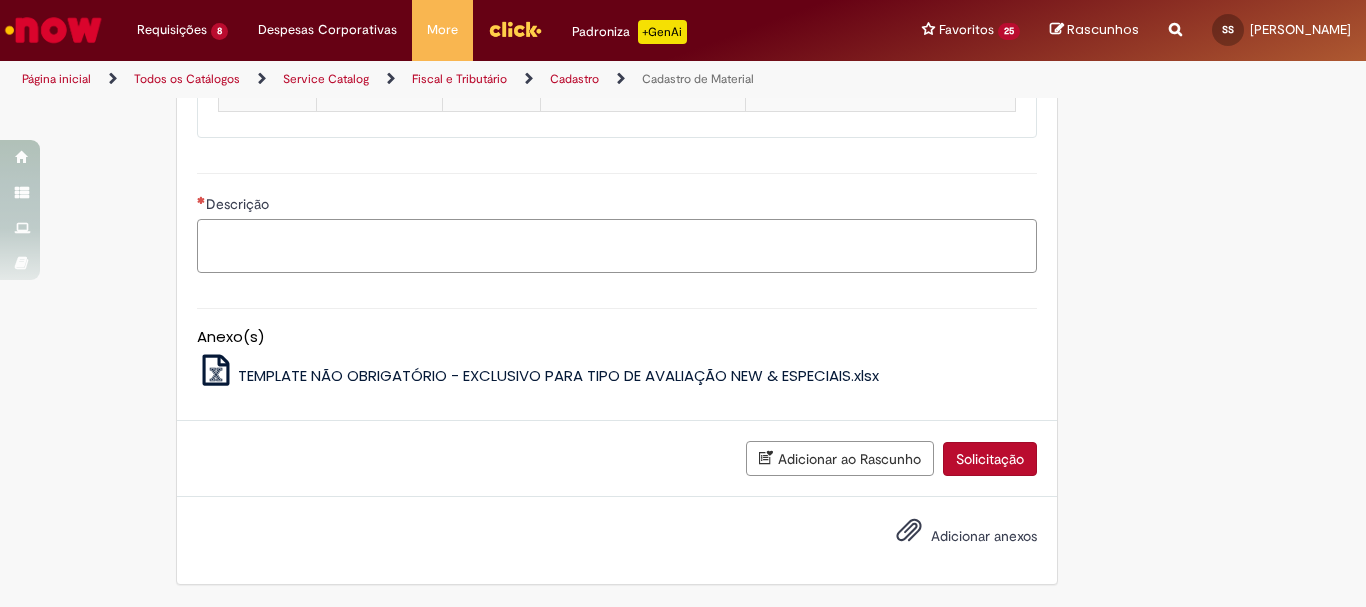 click on "Descrição" at bounding box center [617, 246] 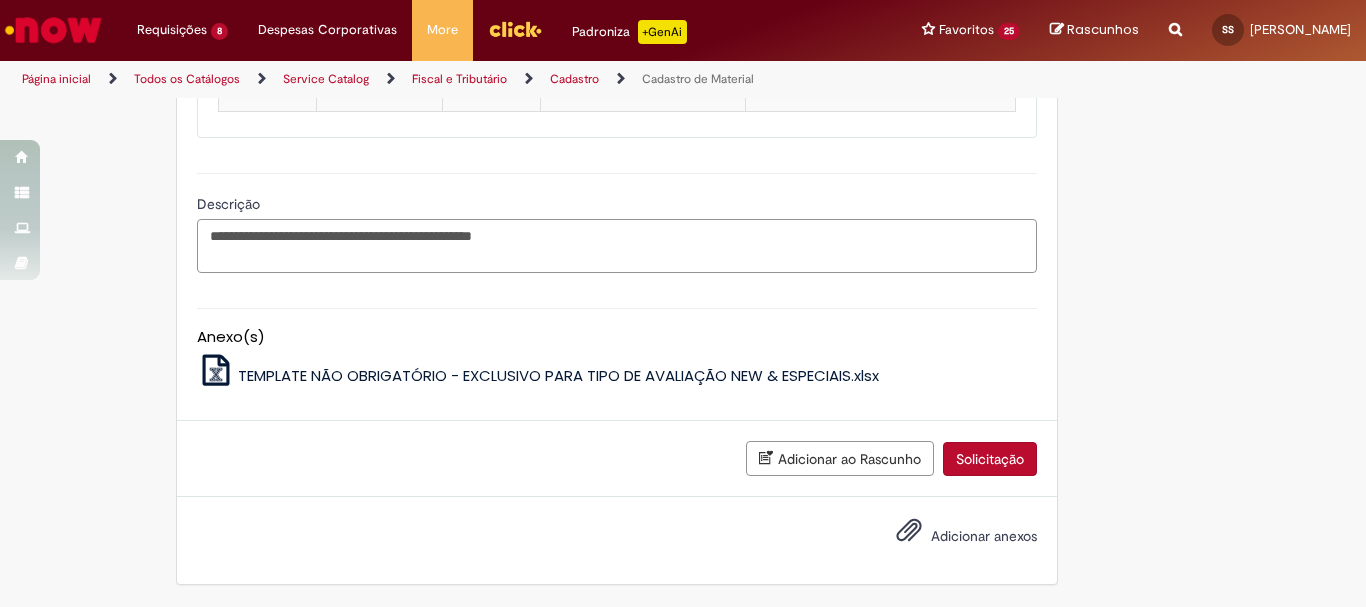 paste on "*********" 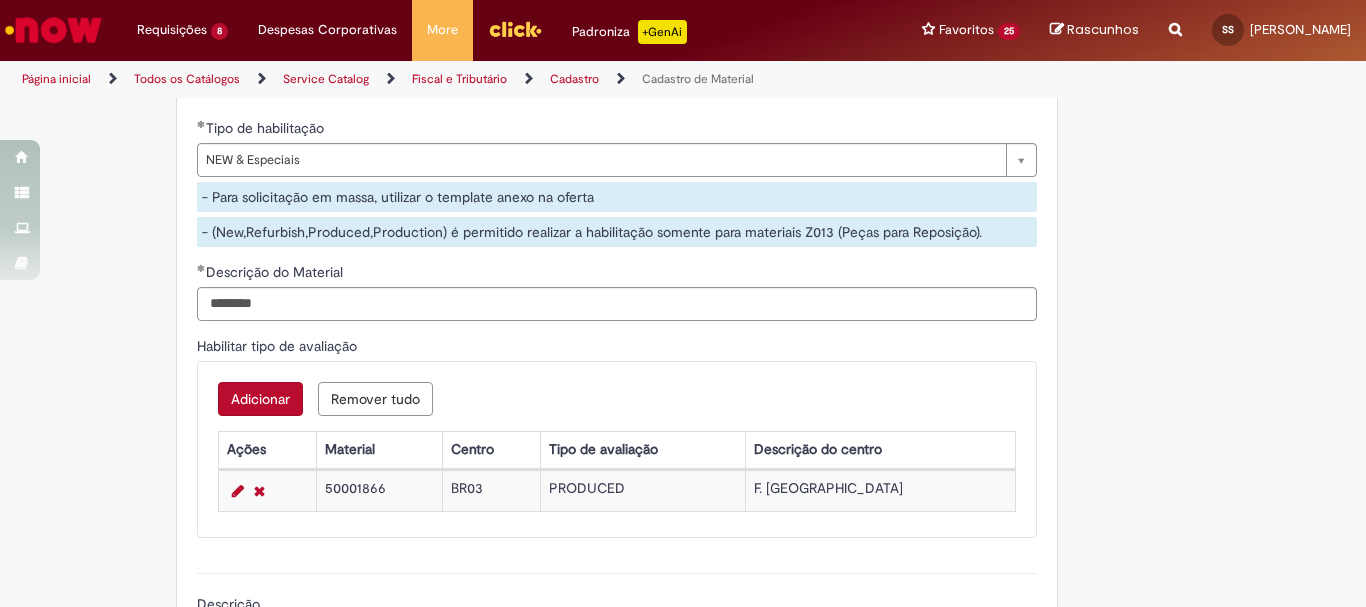 scroll, scrollTop: 1640, scrollLeft: 0, axis: vertical 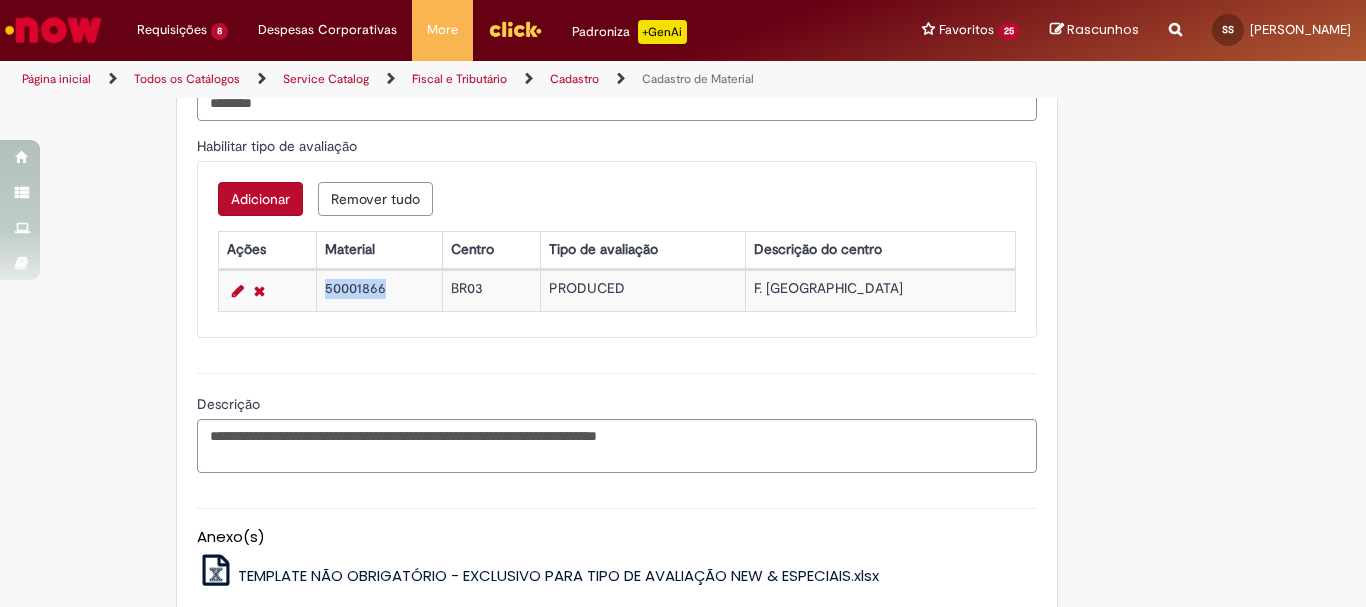 drag, startPoint x: 392, startPoint y: 290, endPoint x: 325, endPoint y: 282, distance: 67.47592 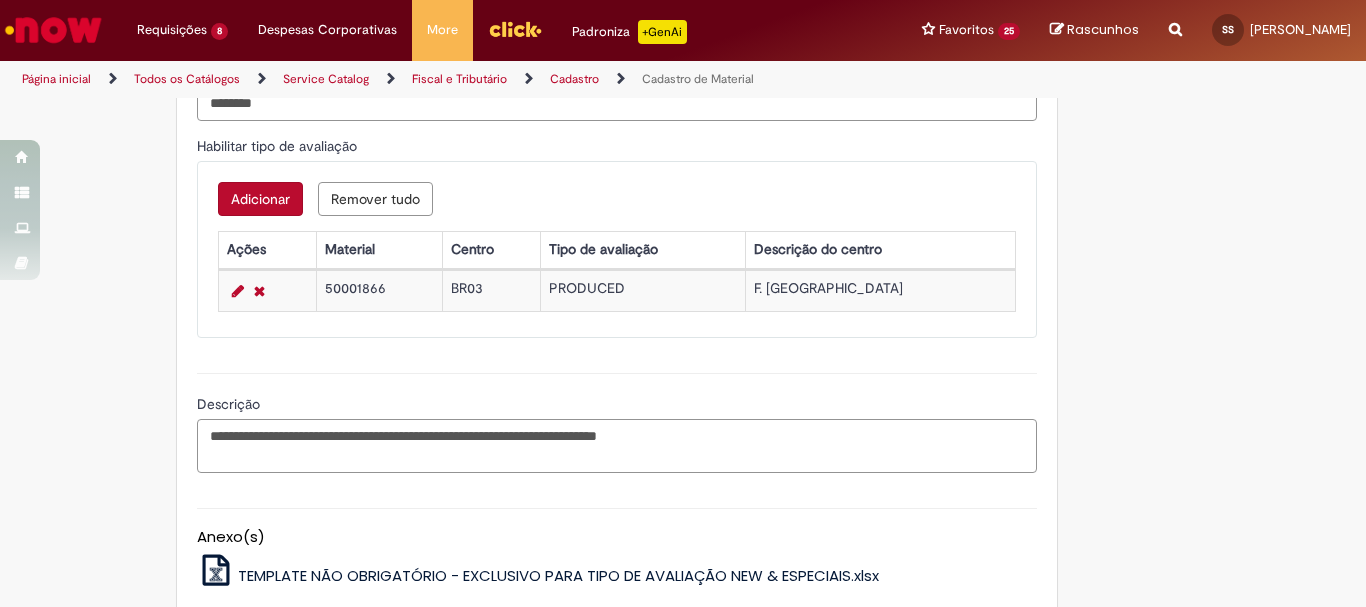 click on "**********" at bounding box center [617, 446] 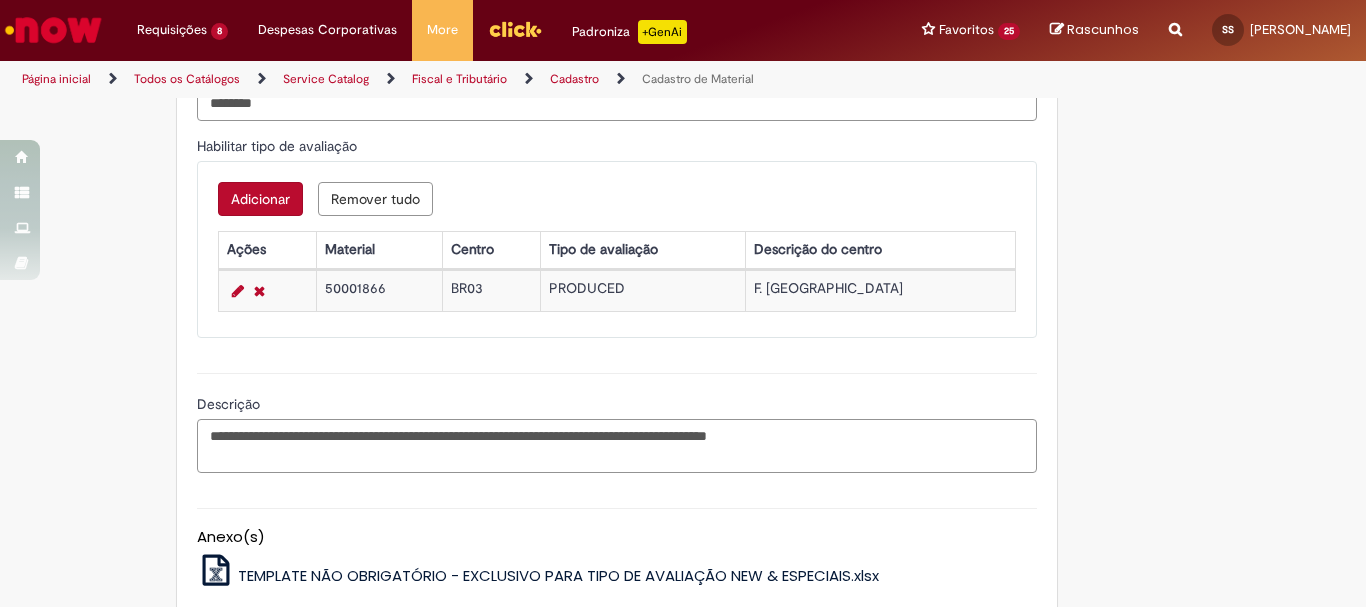 scroll, scrollTop: 1840, scrollLeft: 0, axis: vertical 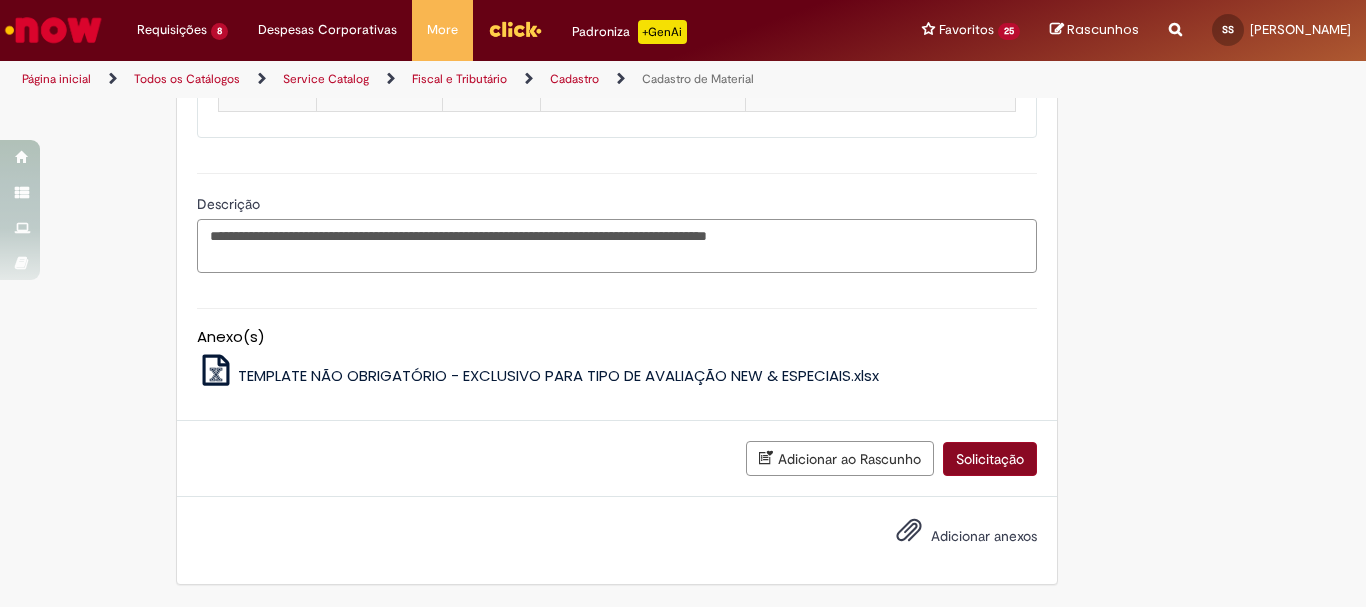 type on "**********" 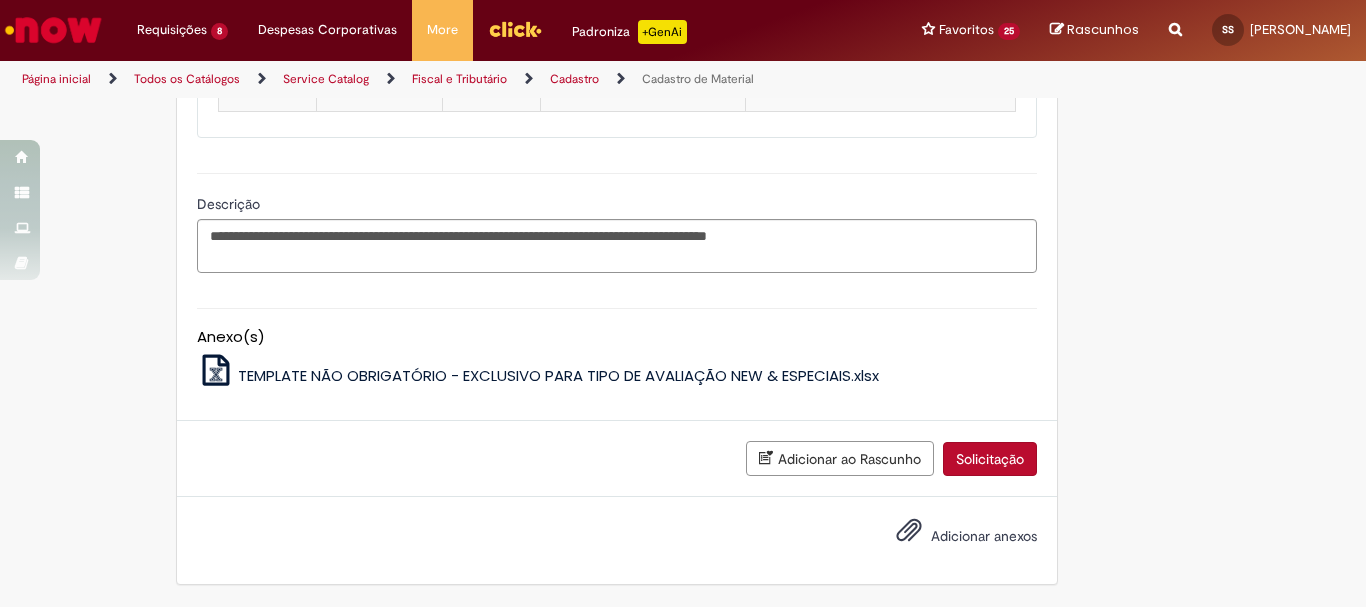click on "Solicitação" at bounding box center (990, 459) 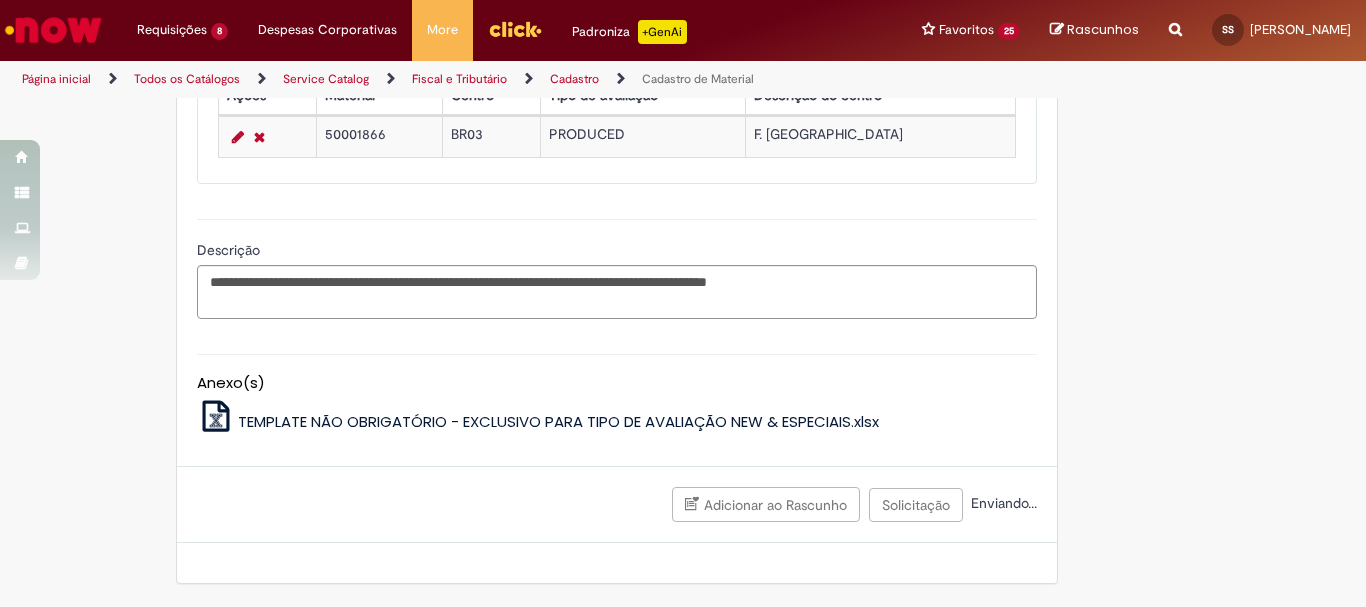 scroll, scrollTop: 1794, scrollLeft: 0, axis: vertical 